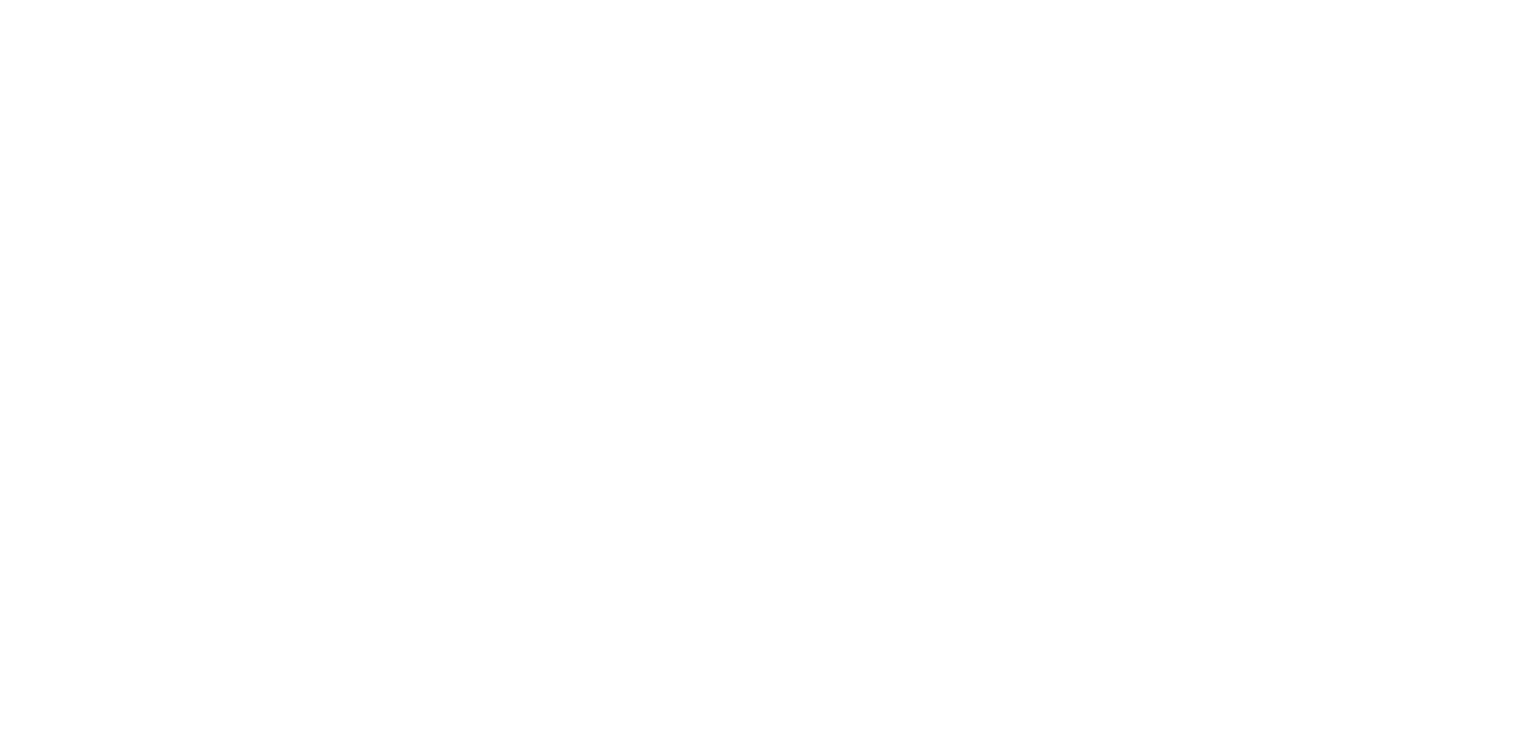 scroll, scrollTop: 0, scrollLeft: 0, axis: both 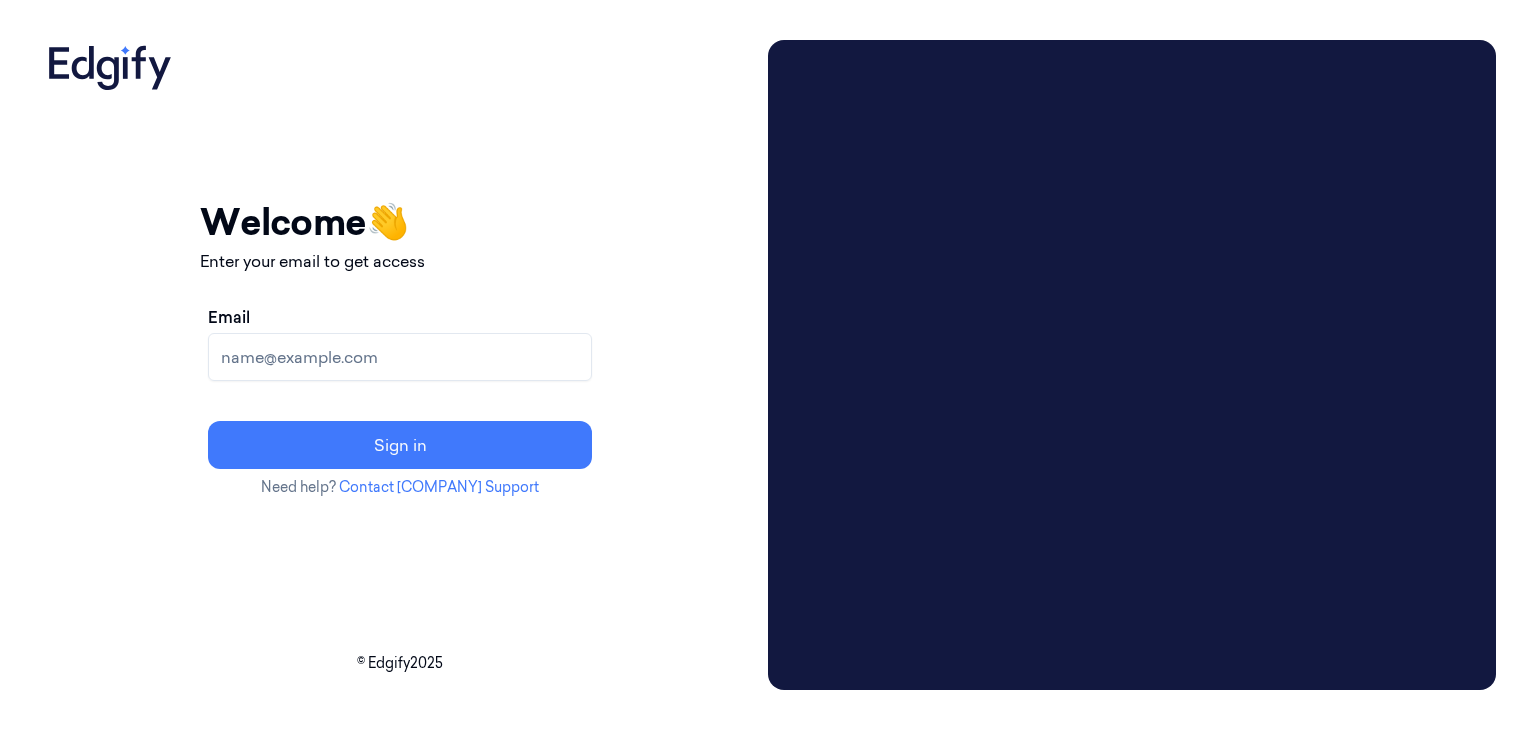 click on "Email" at bounding box center (400, 357) 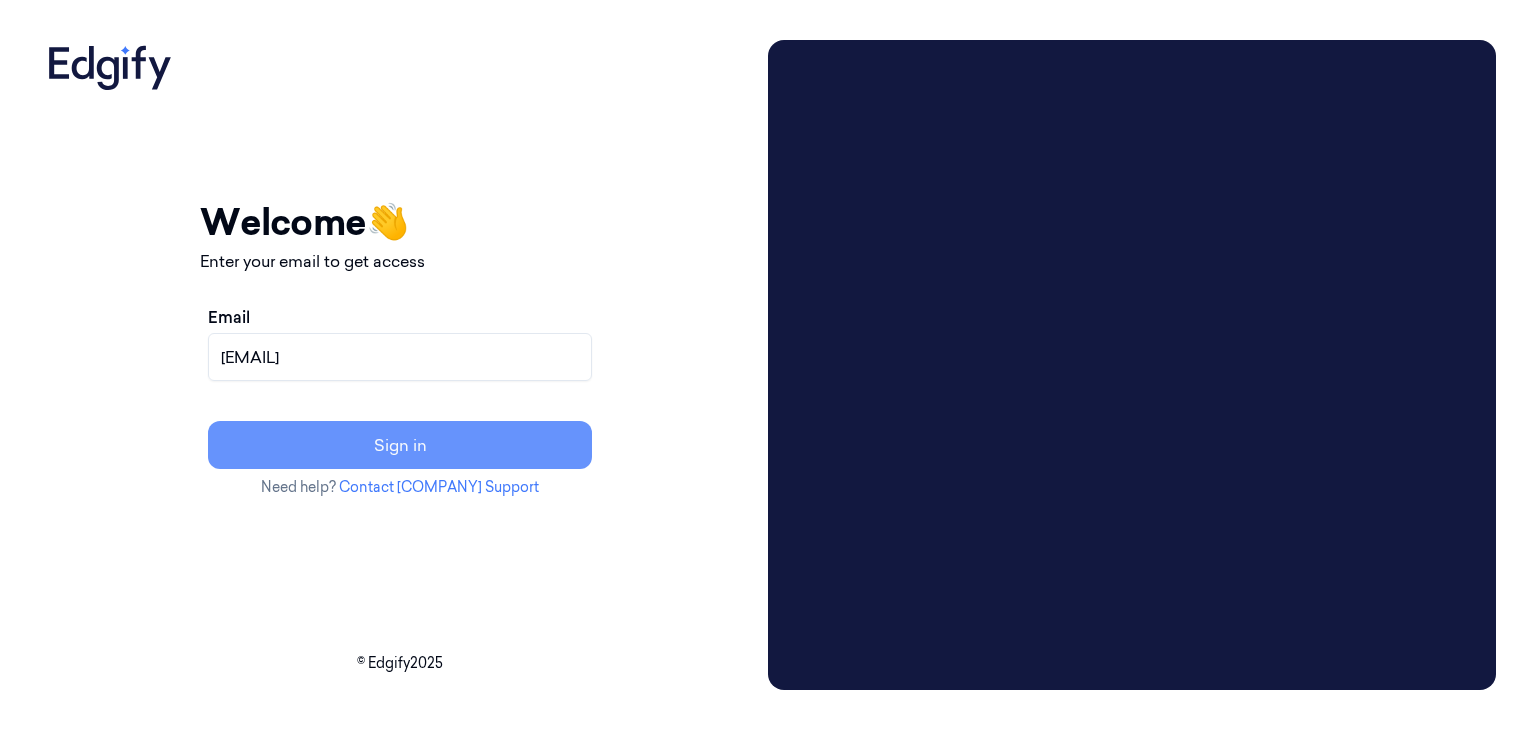 click on "Sign in" at bounding box center [400, 445] 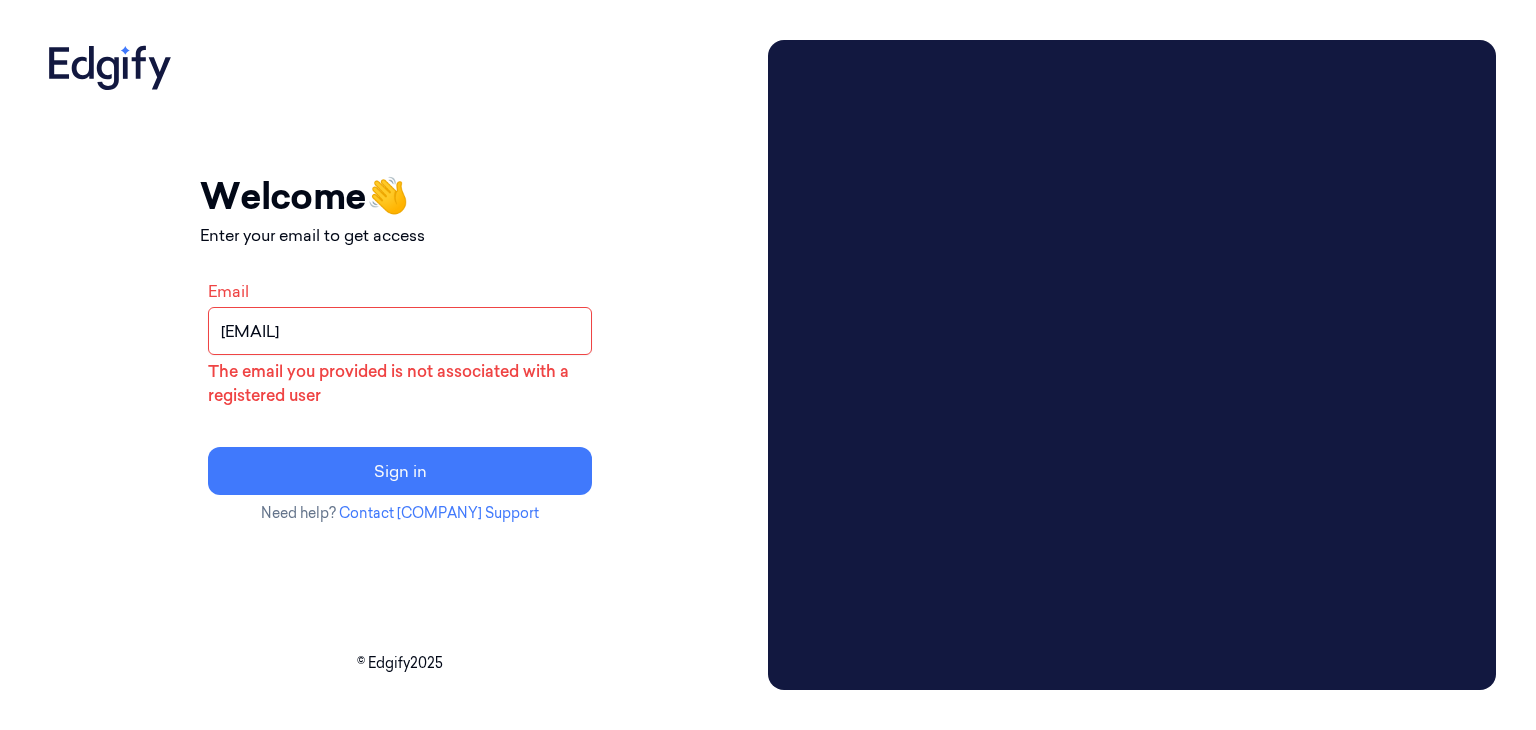 drag, startPoint x: 496, startPoint y: 327, endPoint x: 272, endPoint y: 329, distance: 224.00893 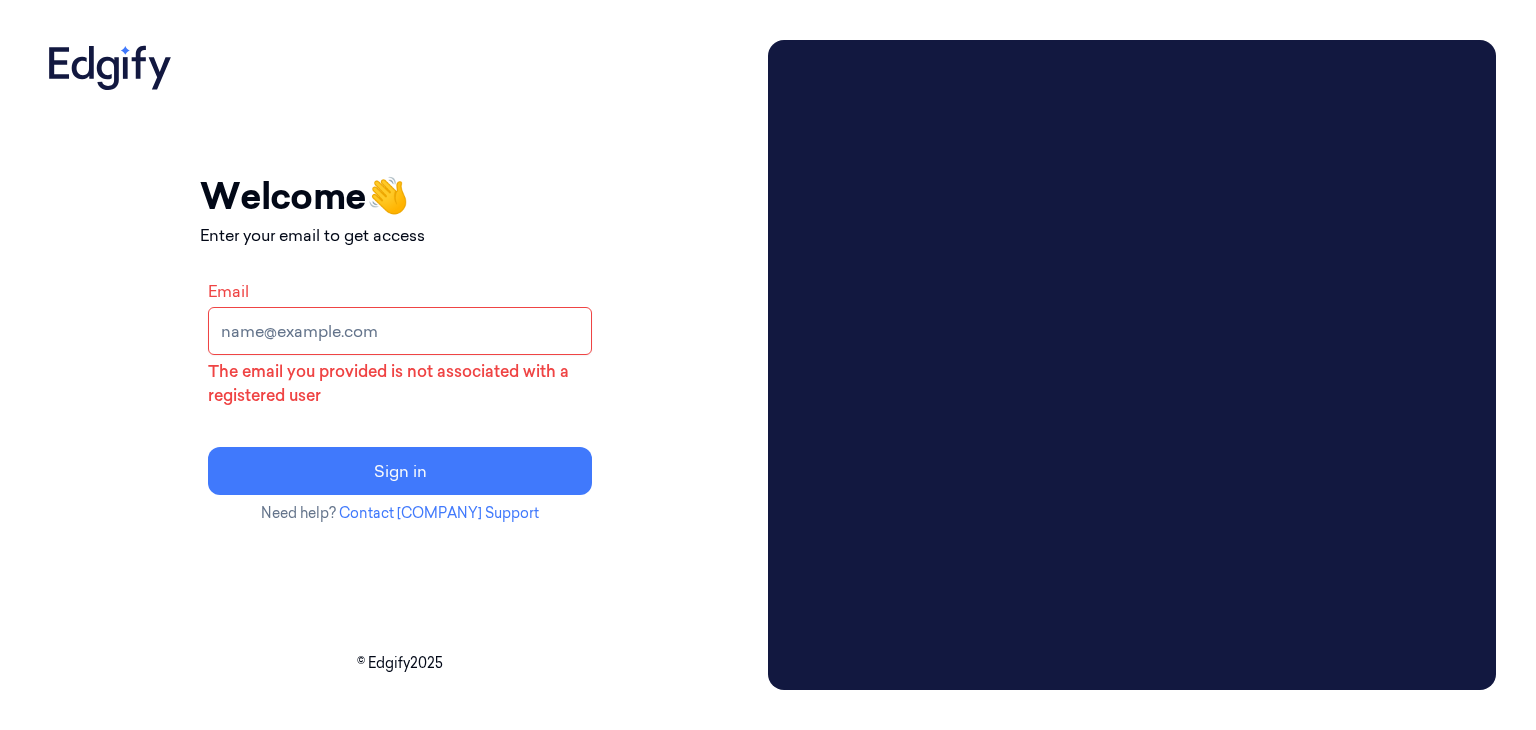 paste on "edgifyclients" 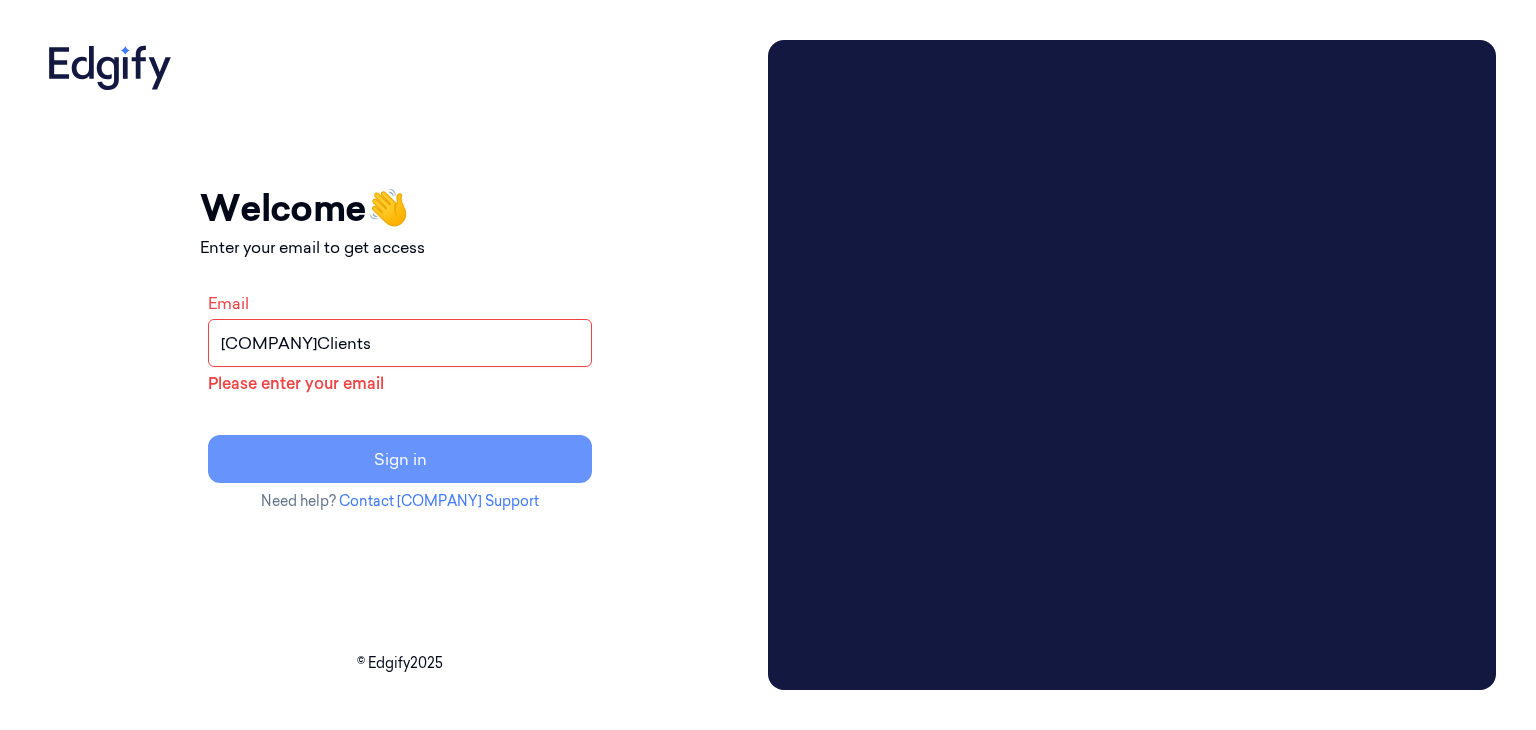 type on "edgifyclients" 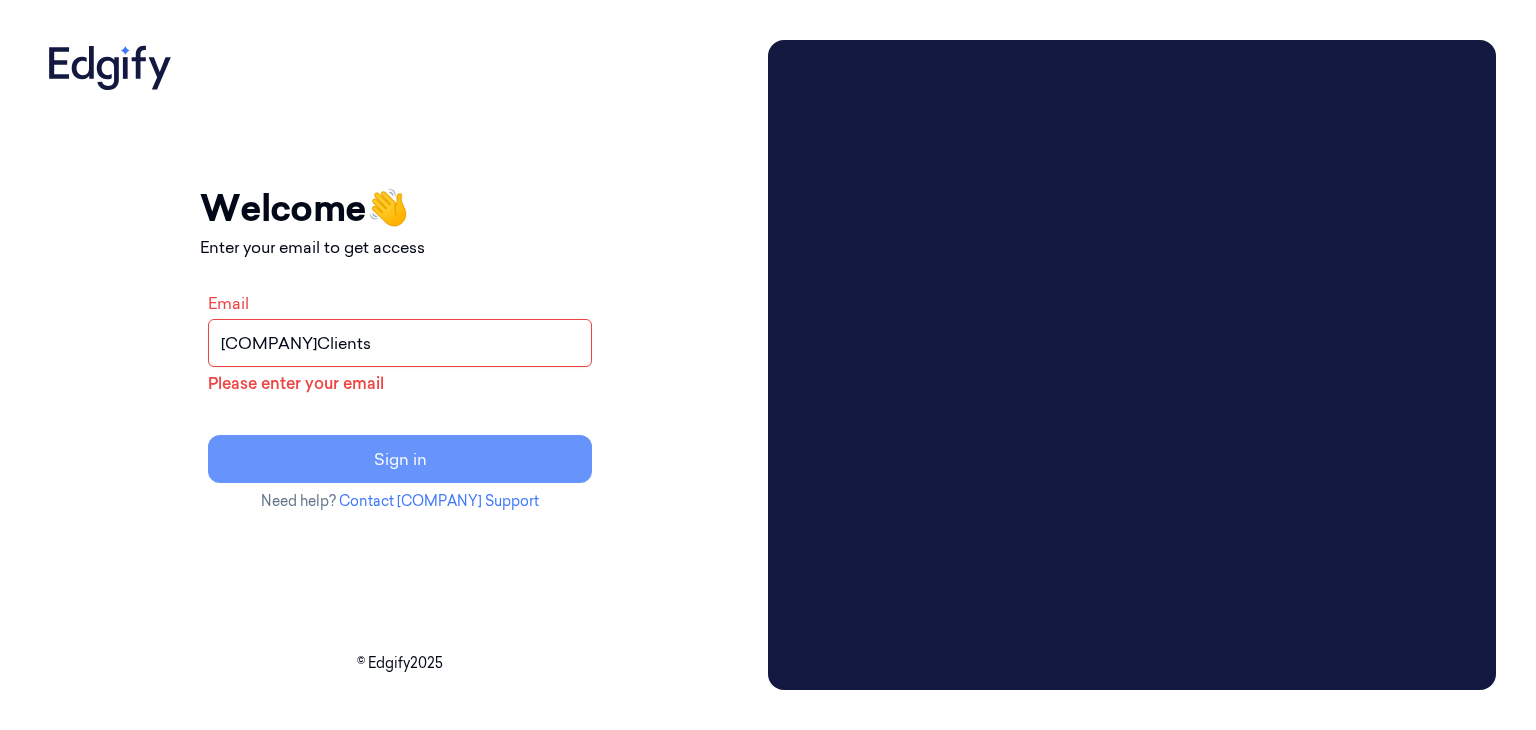 click on "Sign in" at bounding box center [400, 459] 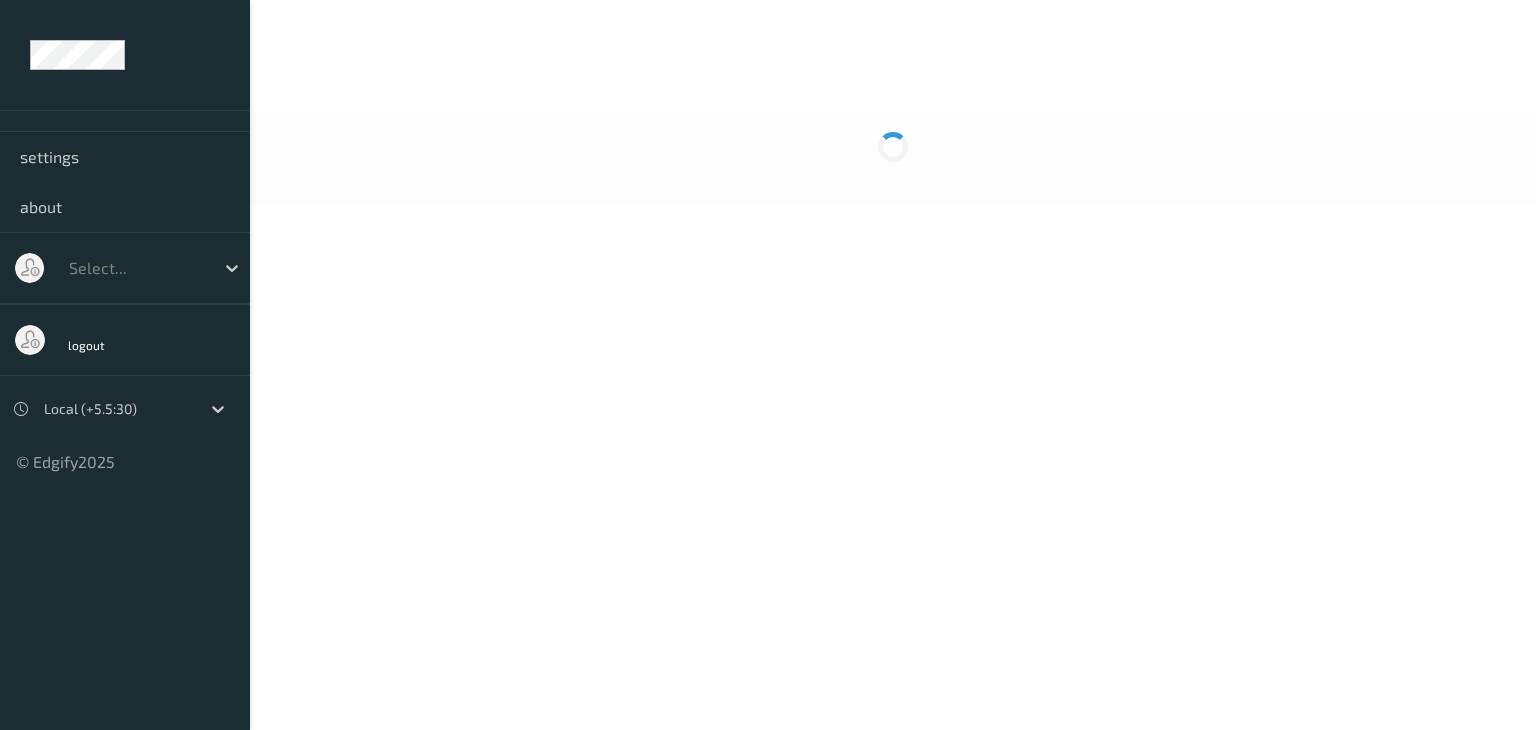 scroll, scrollTop: 0, scrollLeft: 0, axis: both 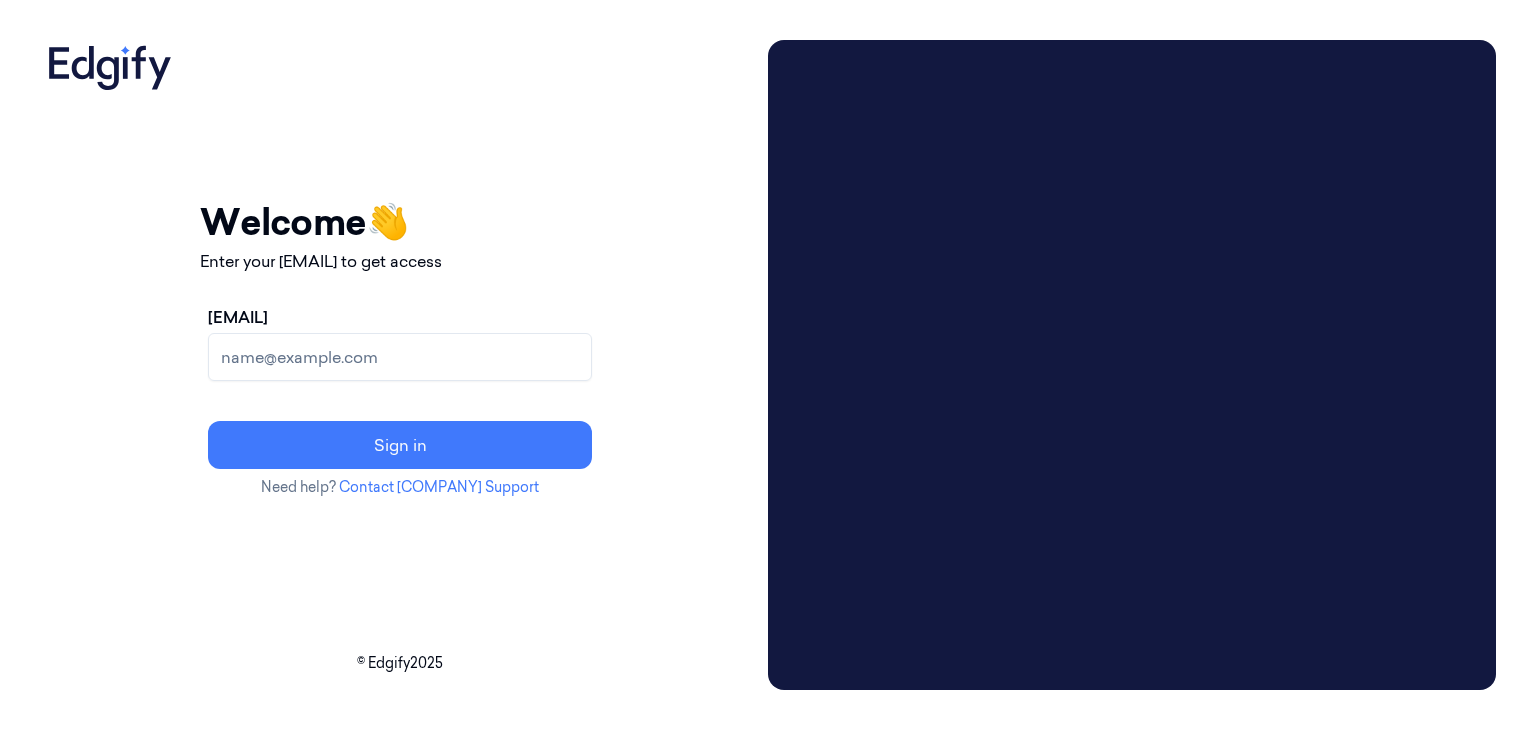 click on "[EMAIL]" at bounding box center (400, 357) 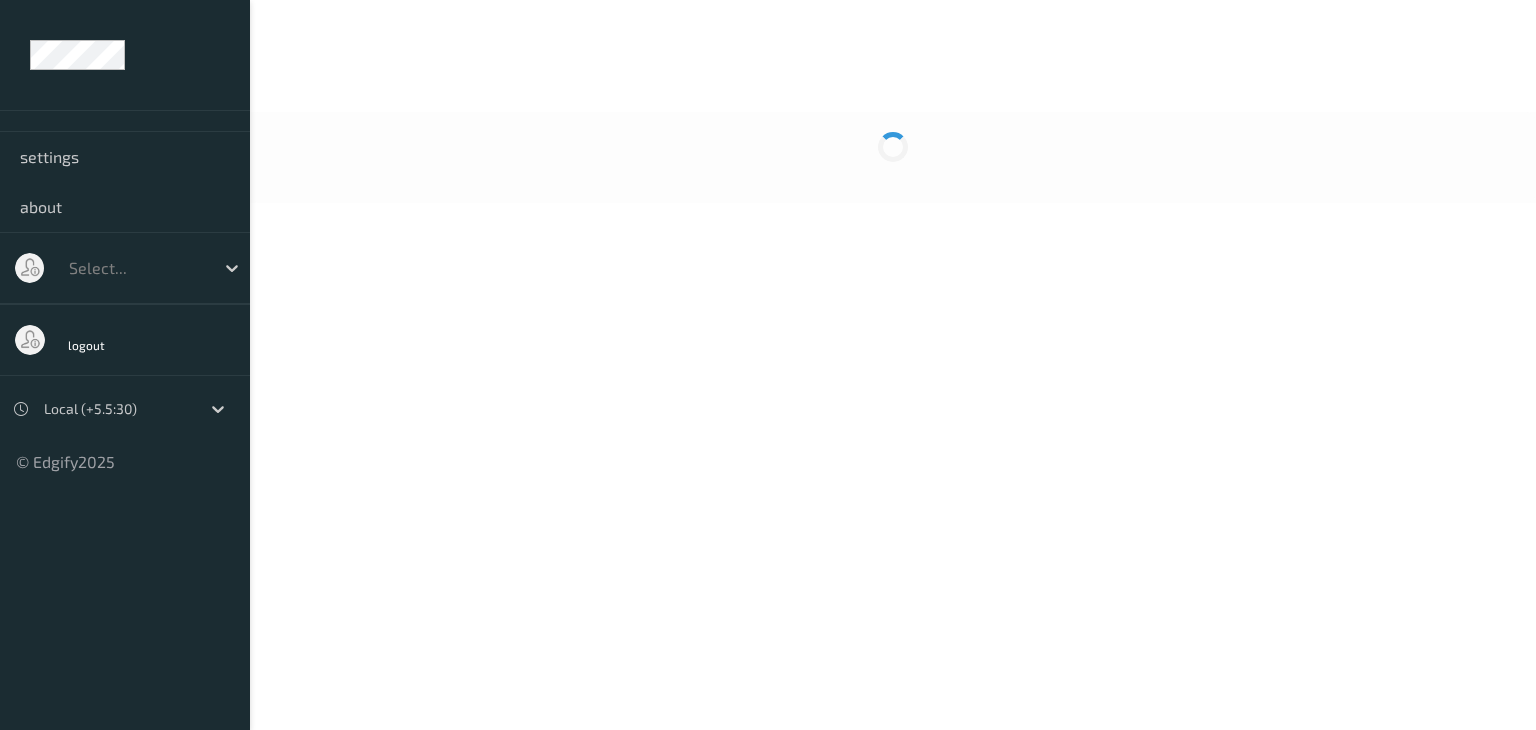 scroll, scrollTop: 0, scrollLeft: 0, axis: both 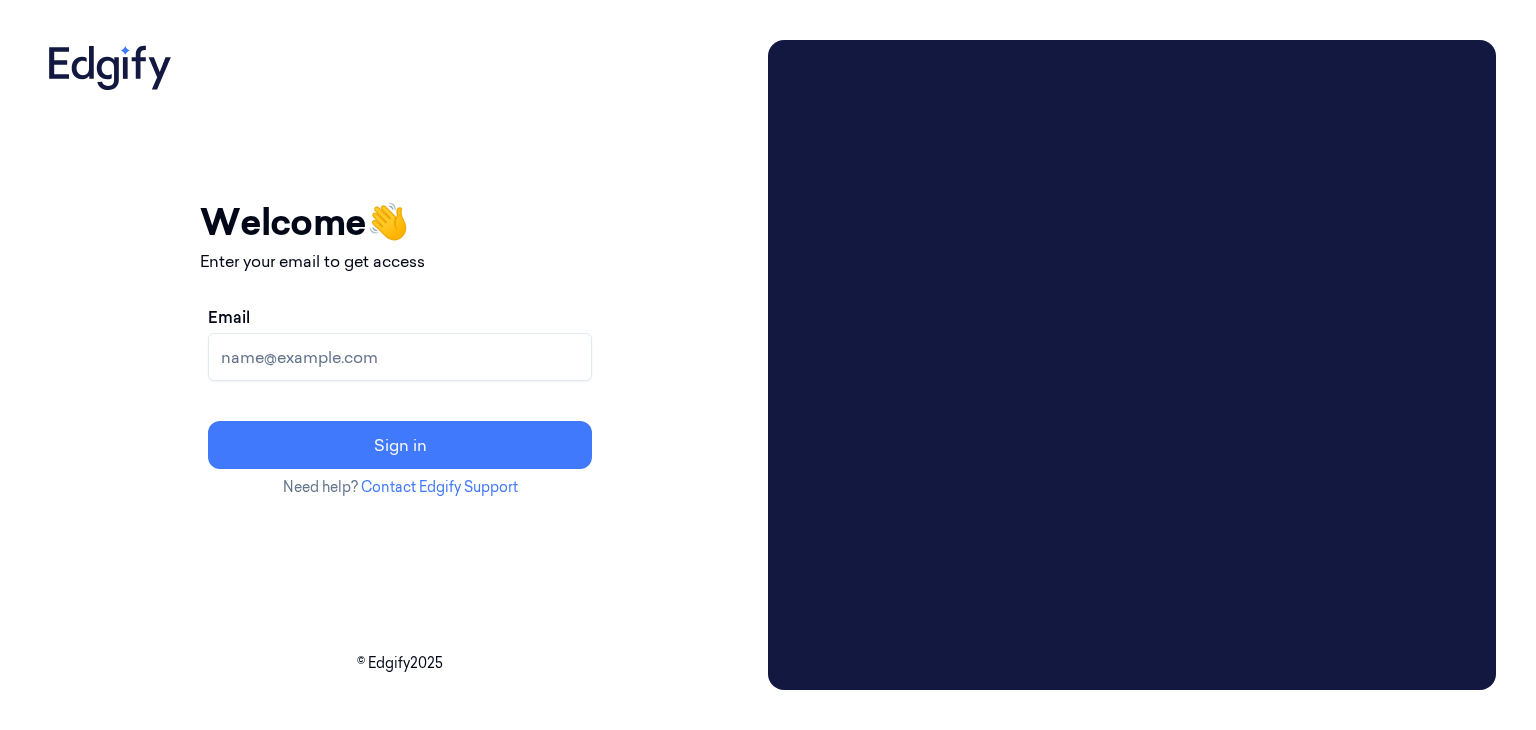 click on "Your session expired - please log in again Email sent - check your inbox for the login link Welcome  👋 Enter your email to get access Email Sign in Need help?   Contact Edgify Support © Edgify  2025" at bounding box center (400, 365) 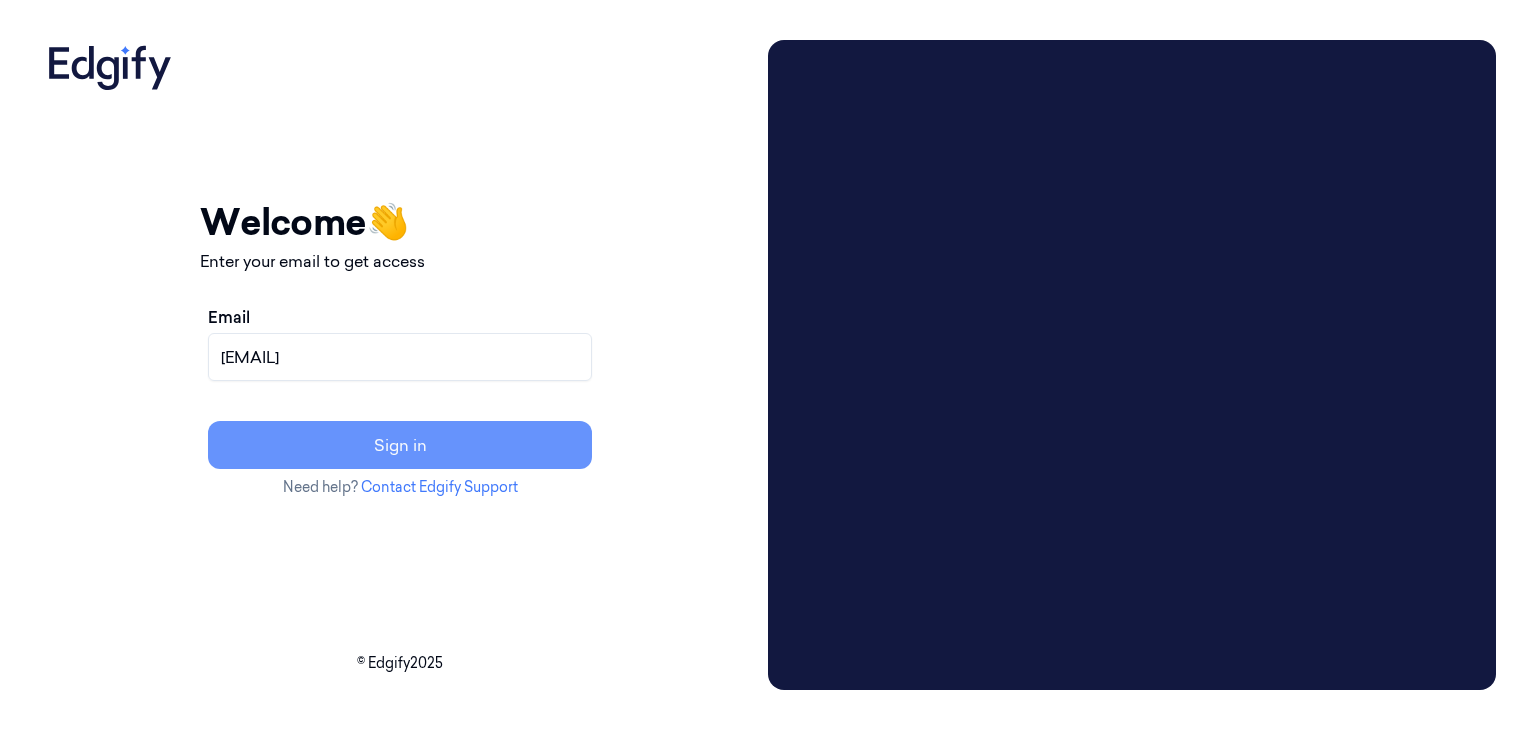 click on "Sign in" at bounding box center (400, 445) 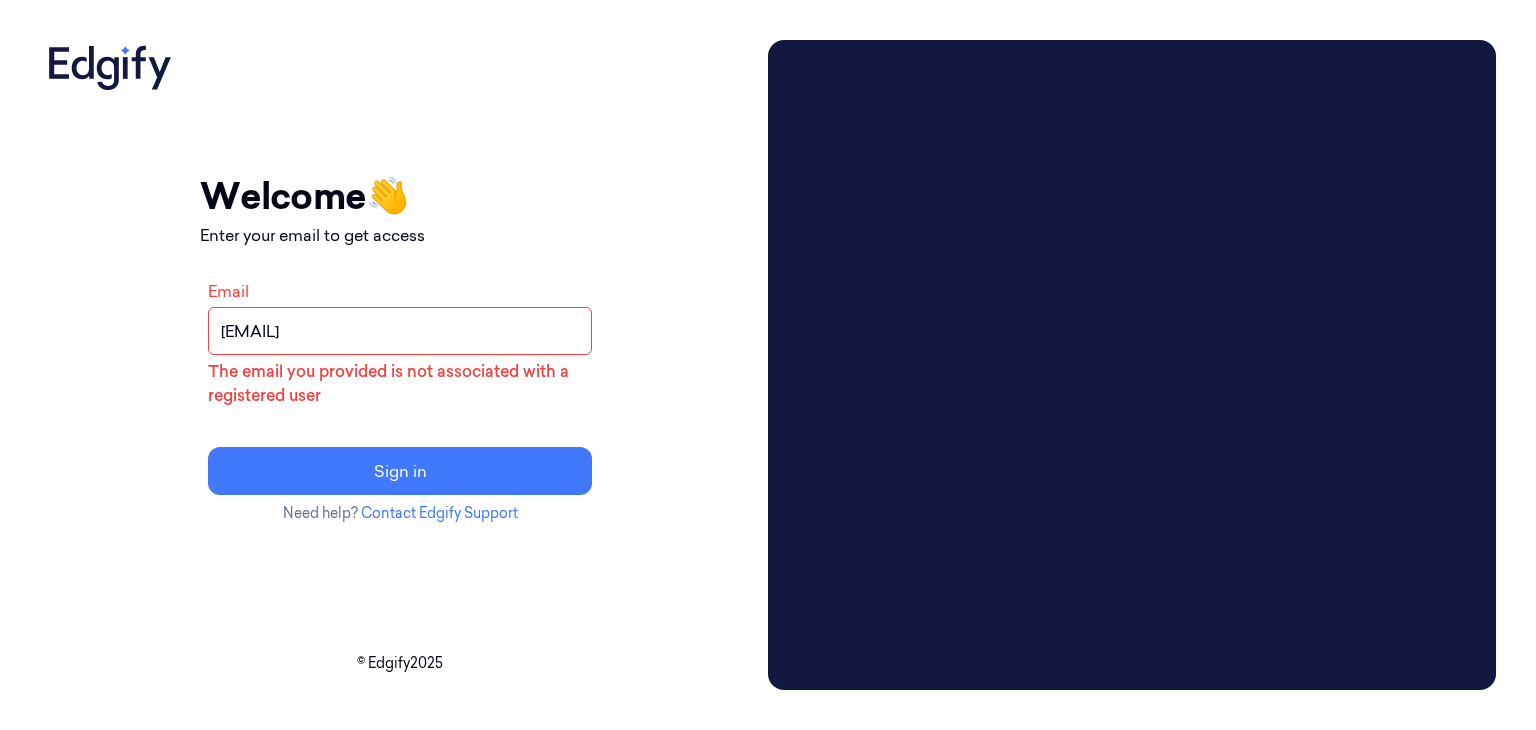 click on "Your session expired - please log in again Email sent - check your inbox for the login link Welcome  👋 Enter your email to get access Email [EMAIL] The email you provided is not associated with a registered user Sign in Need help?   Contact Edgify Support © Edgify  2025" at bounding box center [400, 365] 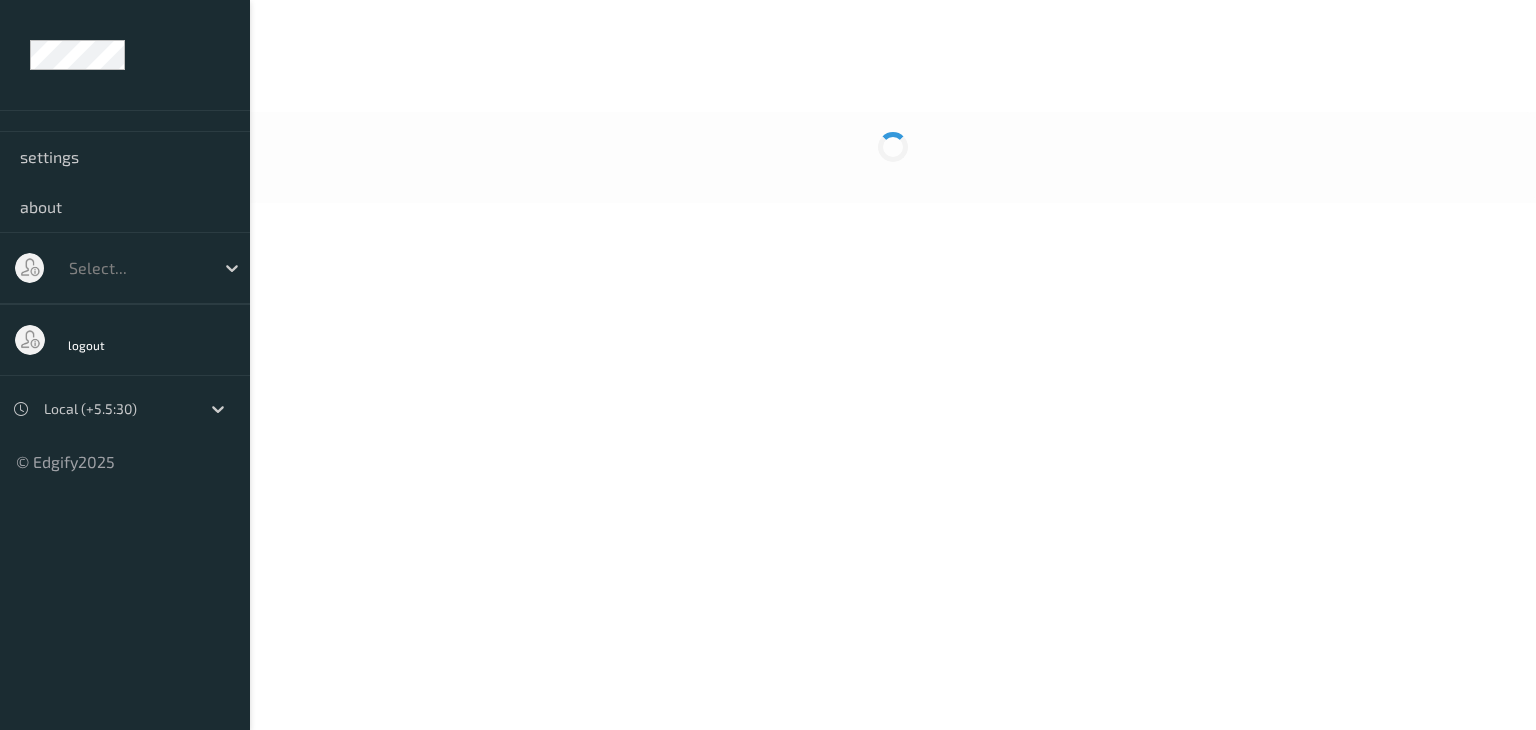 scroll, scrollTop: 0, scrollLeft: 0, axis: both 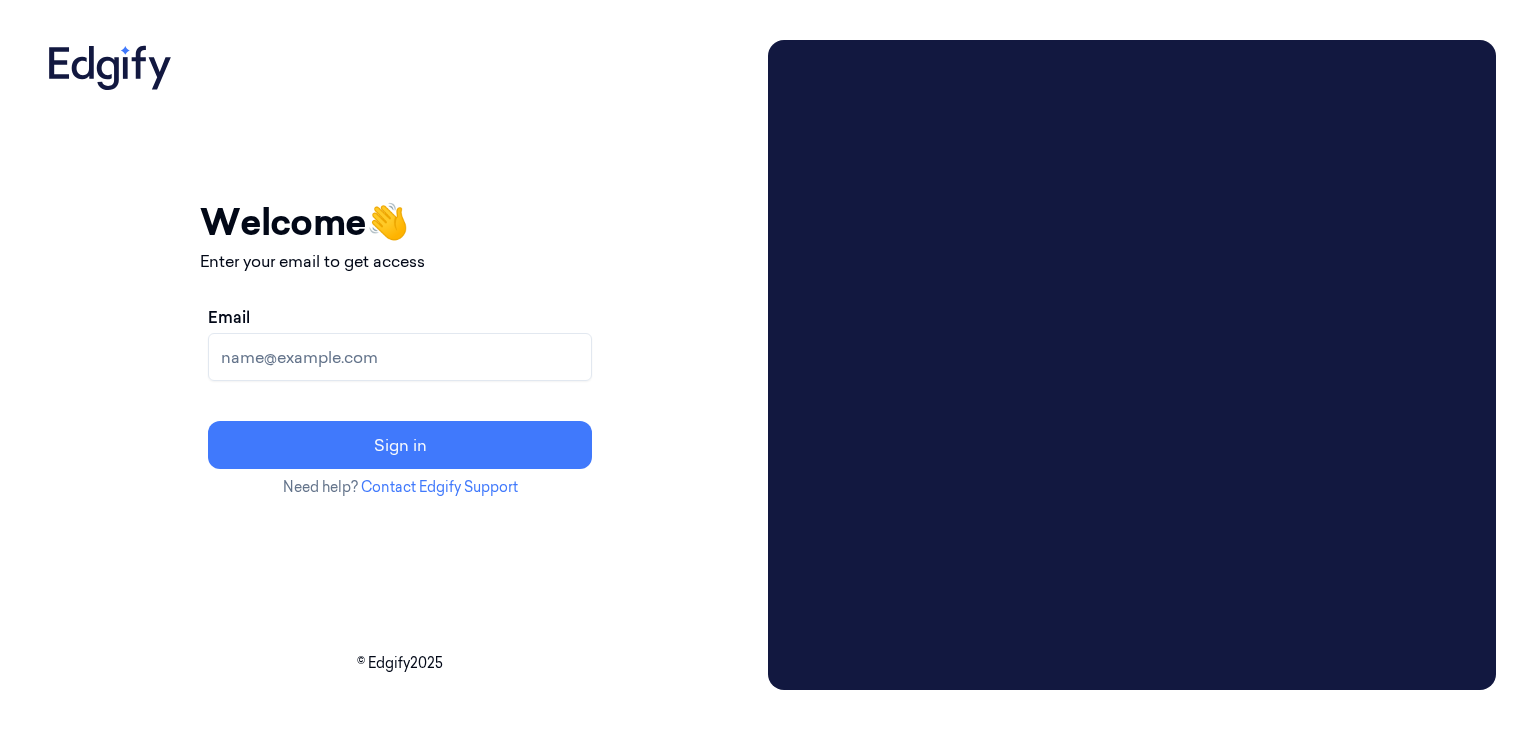 click on "Email" at bounding box center (400, 357) 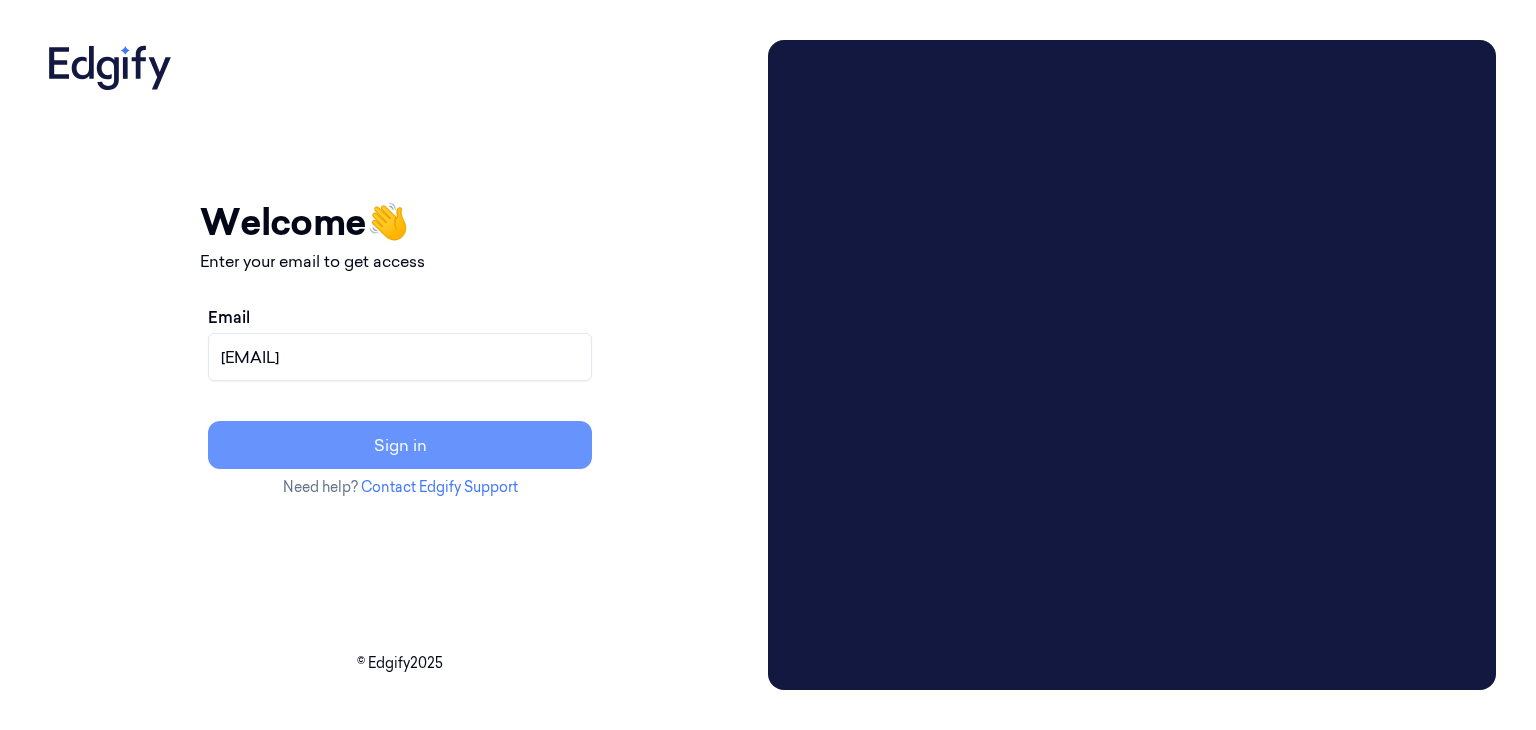 click on "Sign in" at bounding box center [400, 445] 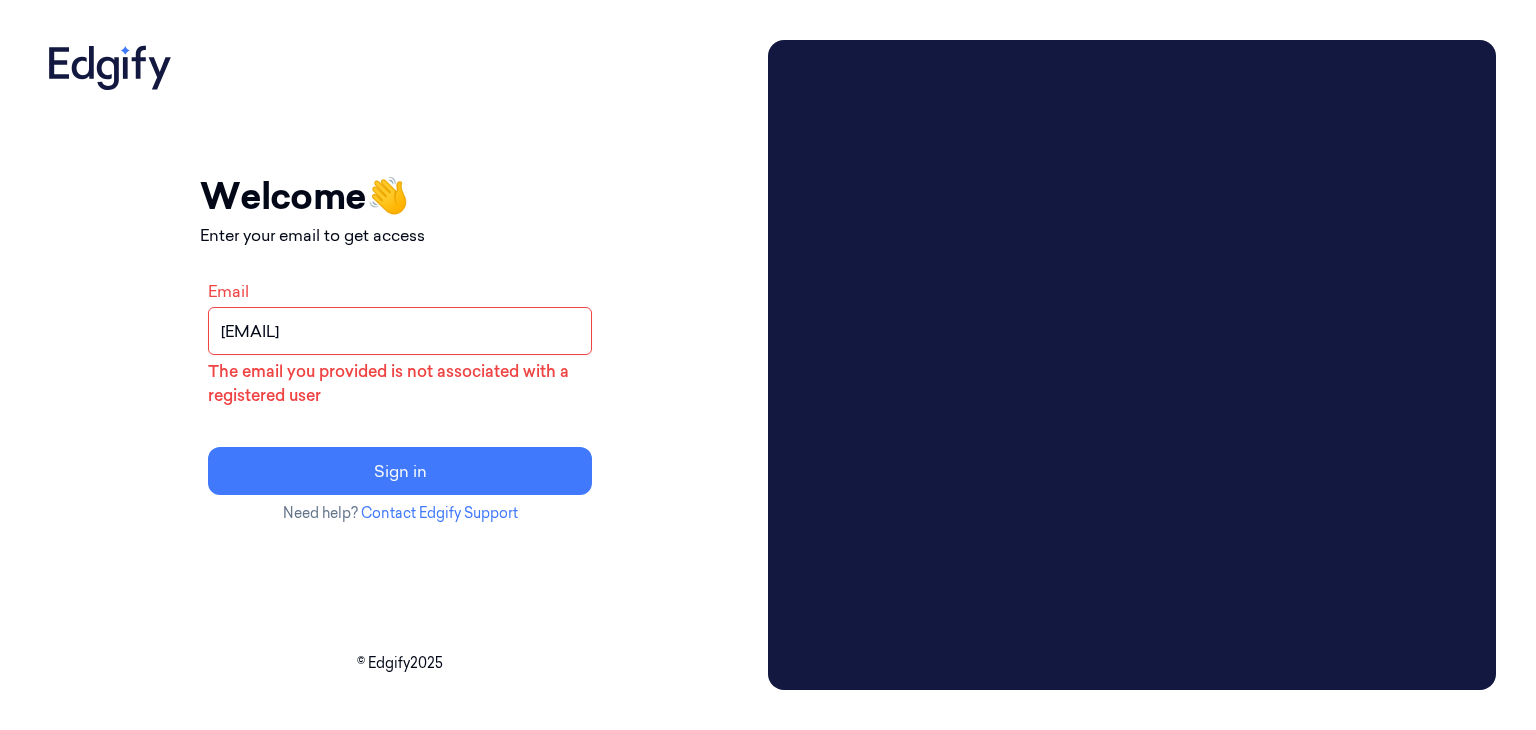 click on "Your session expired - please log in again Email sent - check your inbox for the login link Welcome  👋 Enter your email to get access Email josmin.rose1@zebra.com The email you provided is not associated with a registered user Sign in Need help?   Contact Edgify Support" at bounding box center [400, 346] 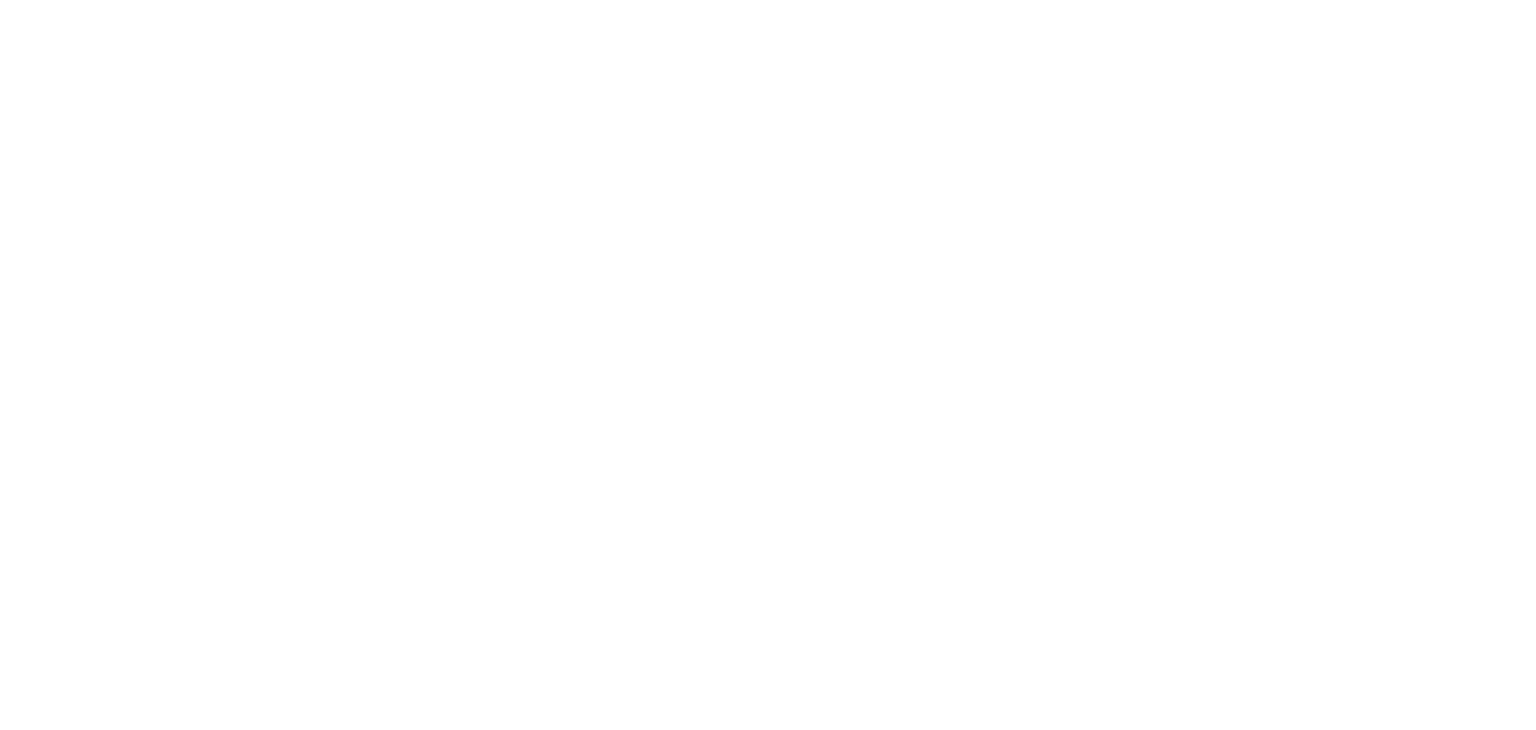 scroll, scrollTop: 0, scrollLeft: 0, axis: both 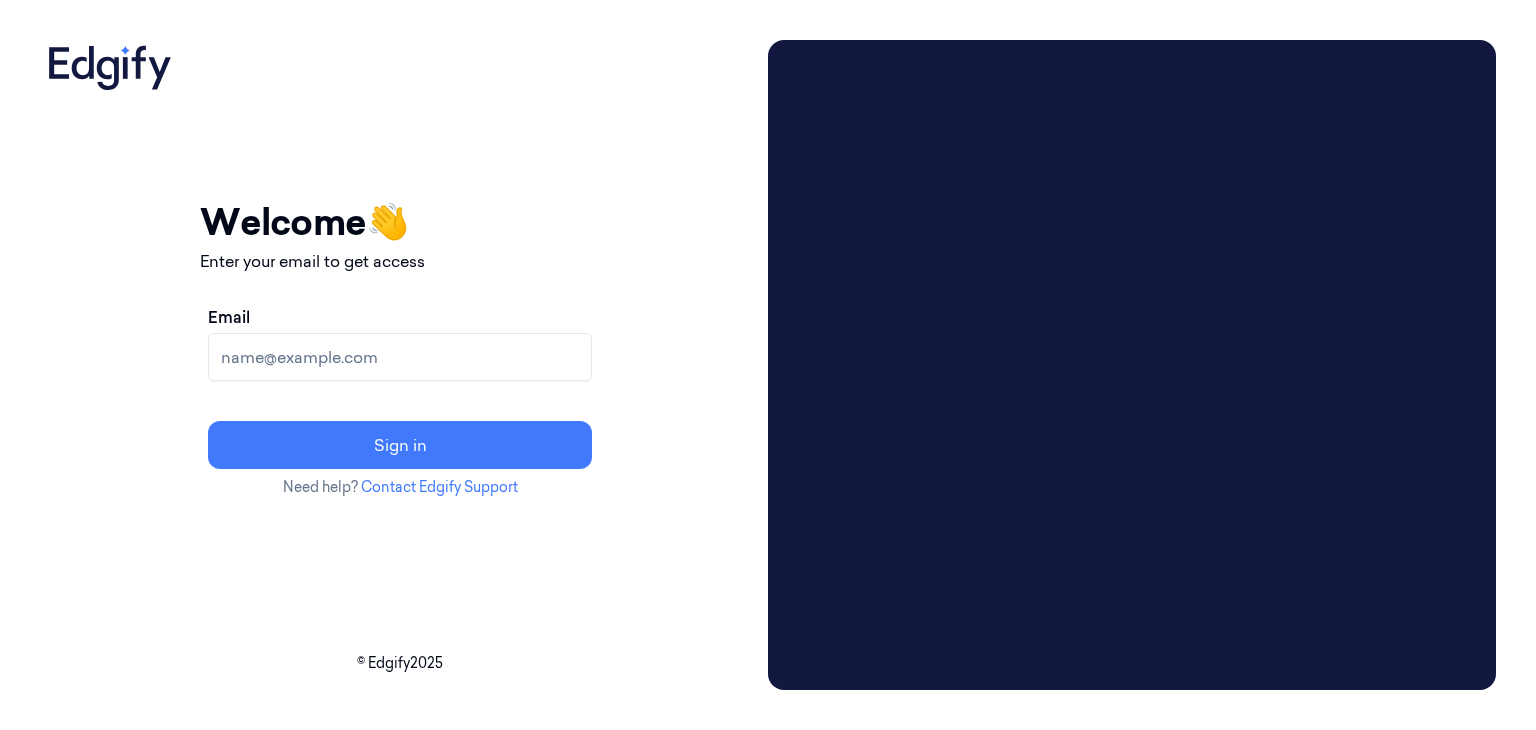 click on "Email" at bounding box center [400, 343] 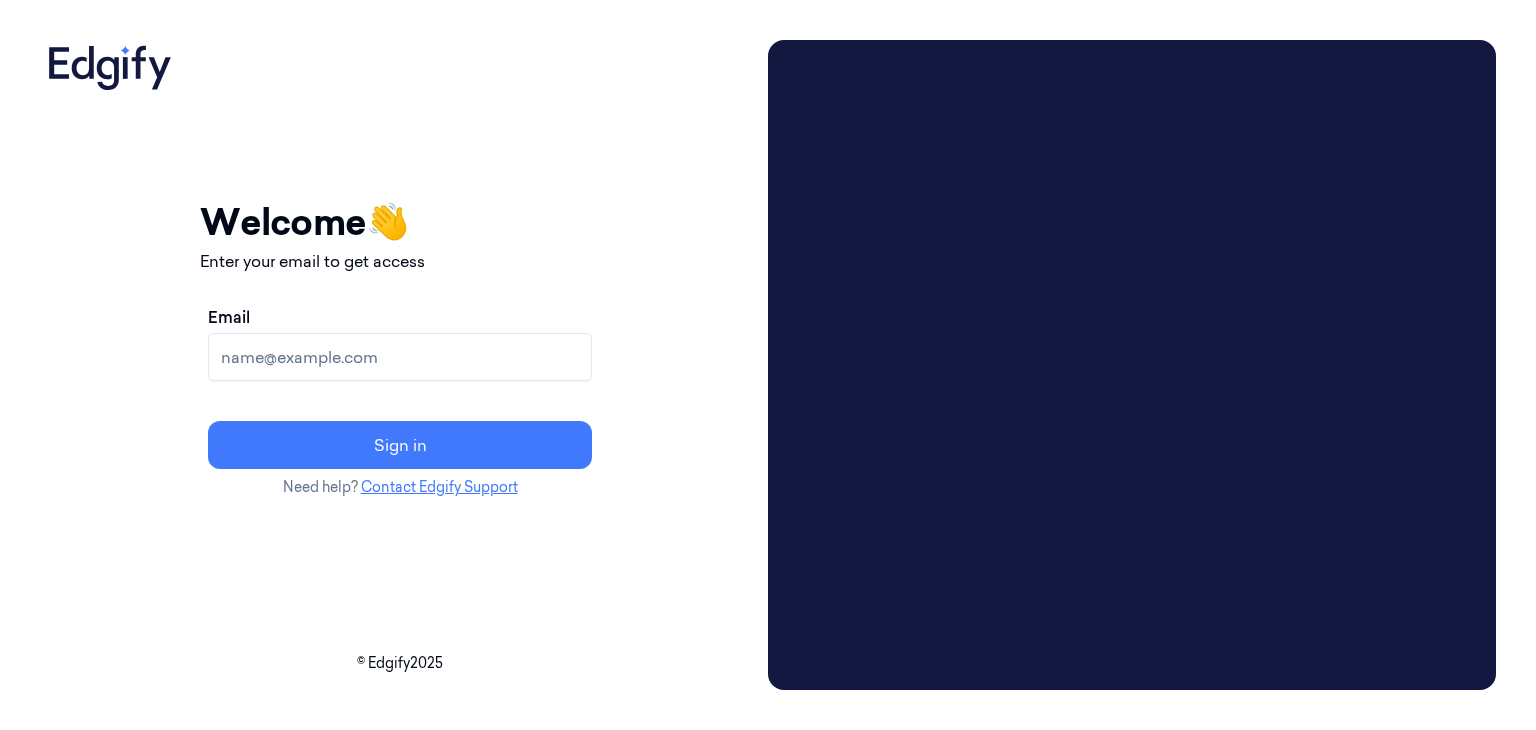 click on "Contact Edgify Support" at bounding box center [439, 487] 